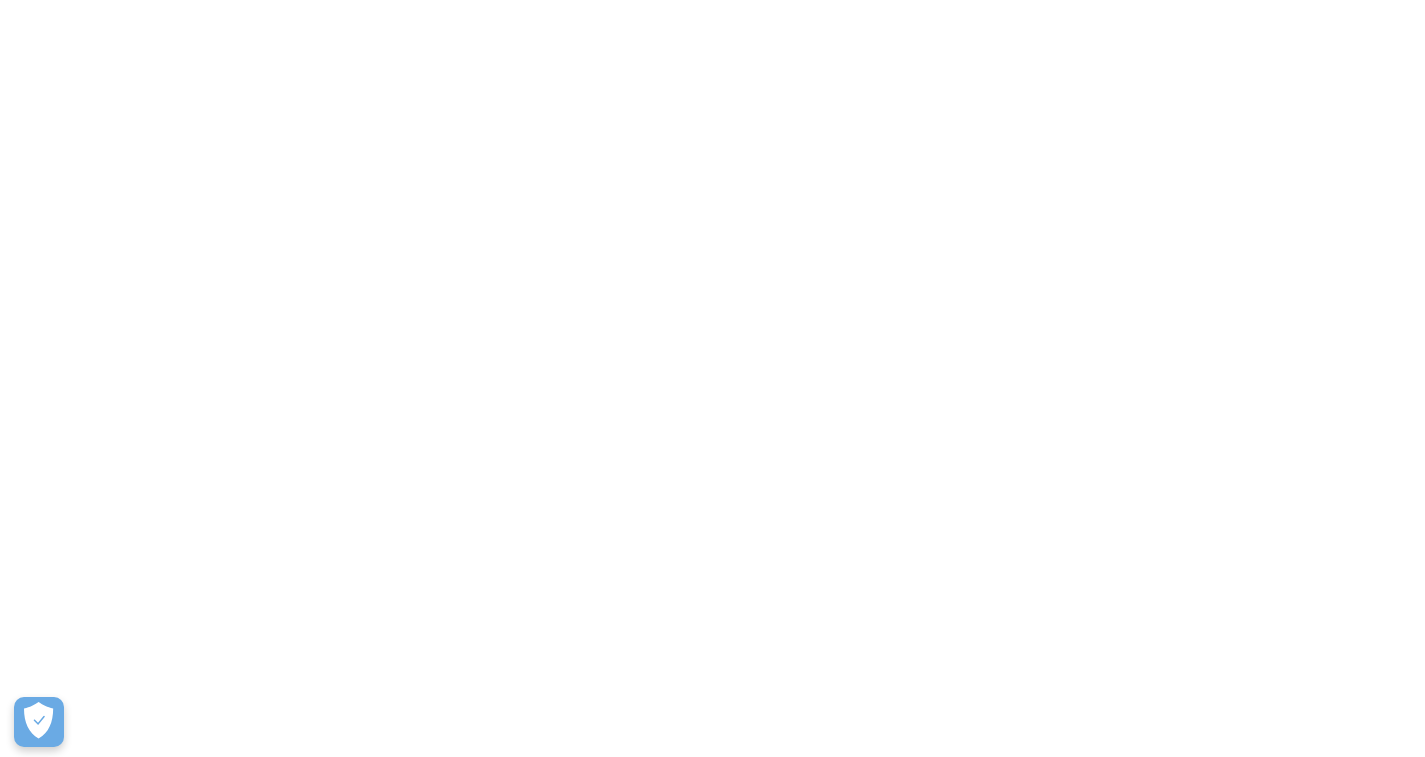 scroll, scrollTop: 0, scrollLeft: 0, axis: both 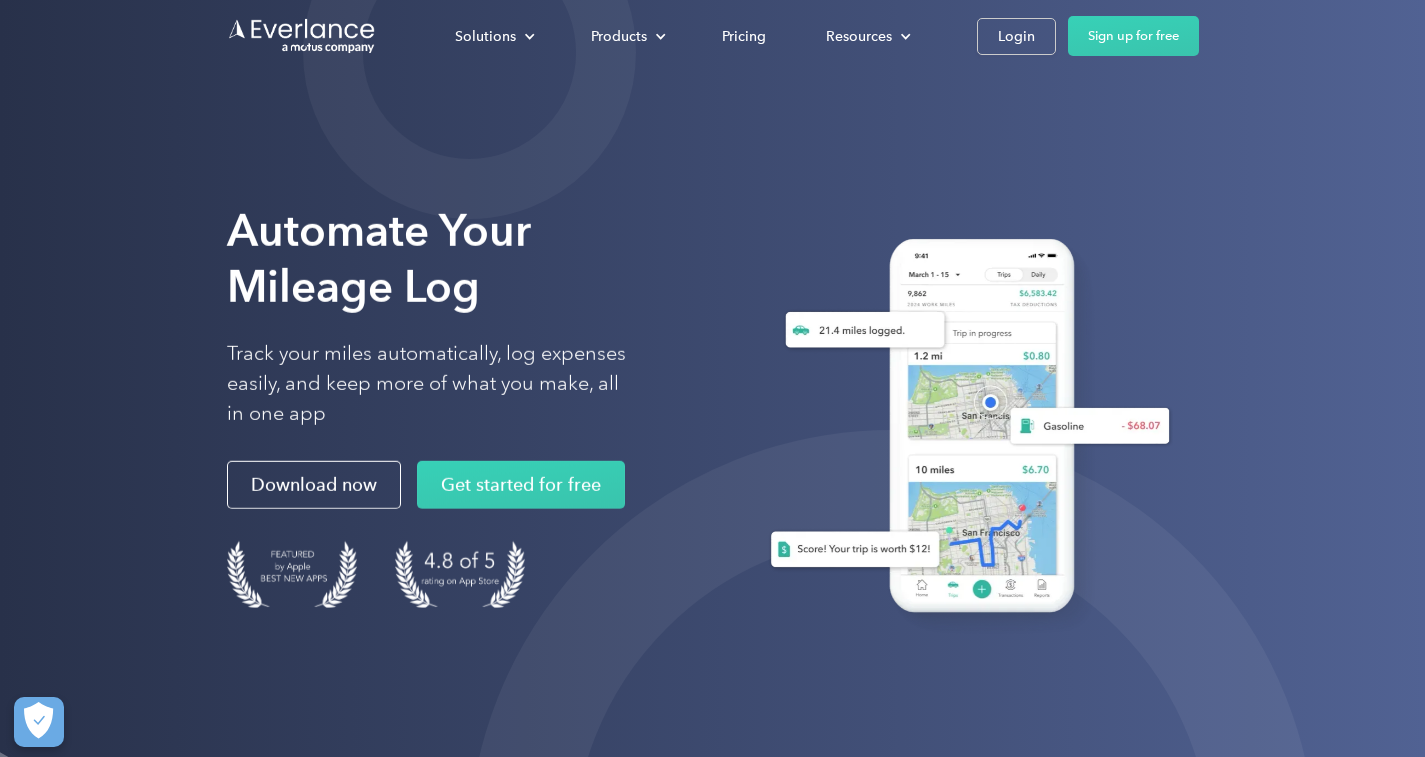 click on "Login" at bounding box center (1016, 36) 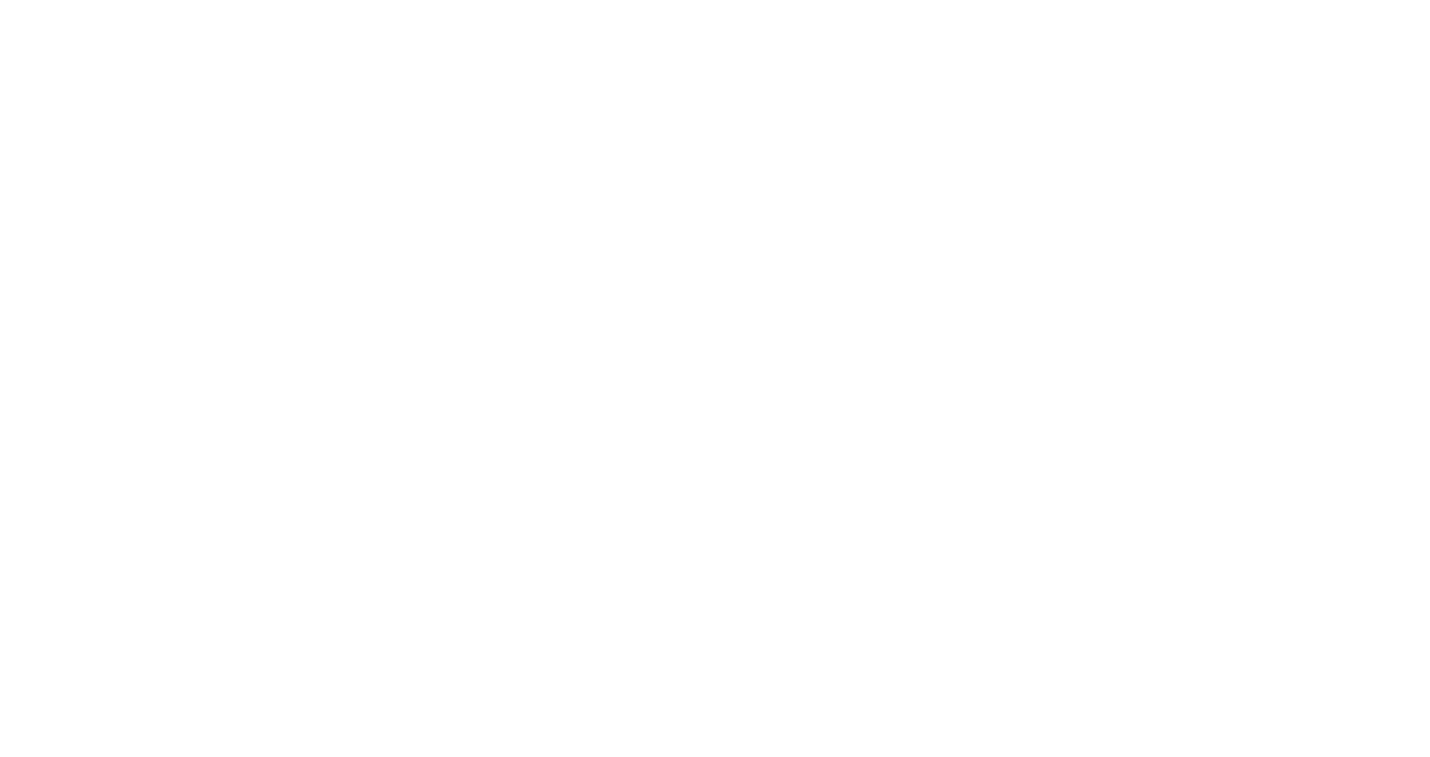 scroll, scrollTop: 0, scrollLeft: 0, axis: both 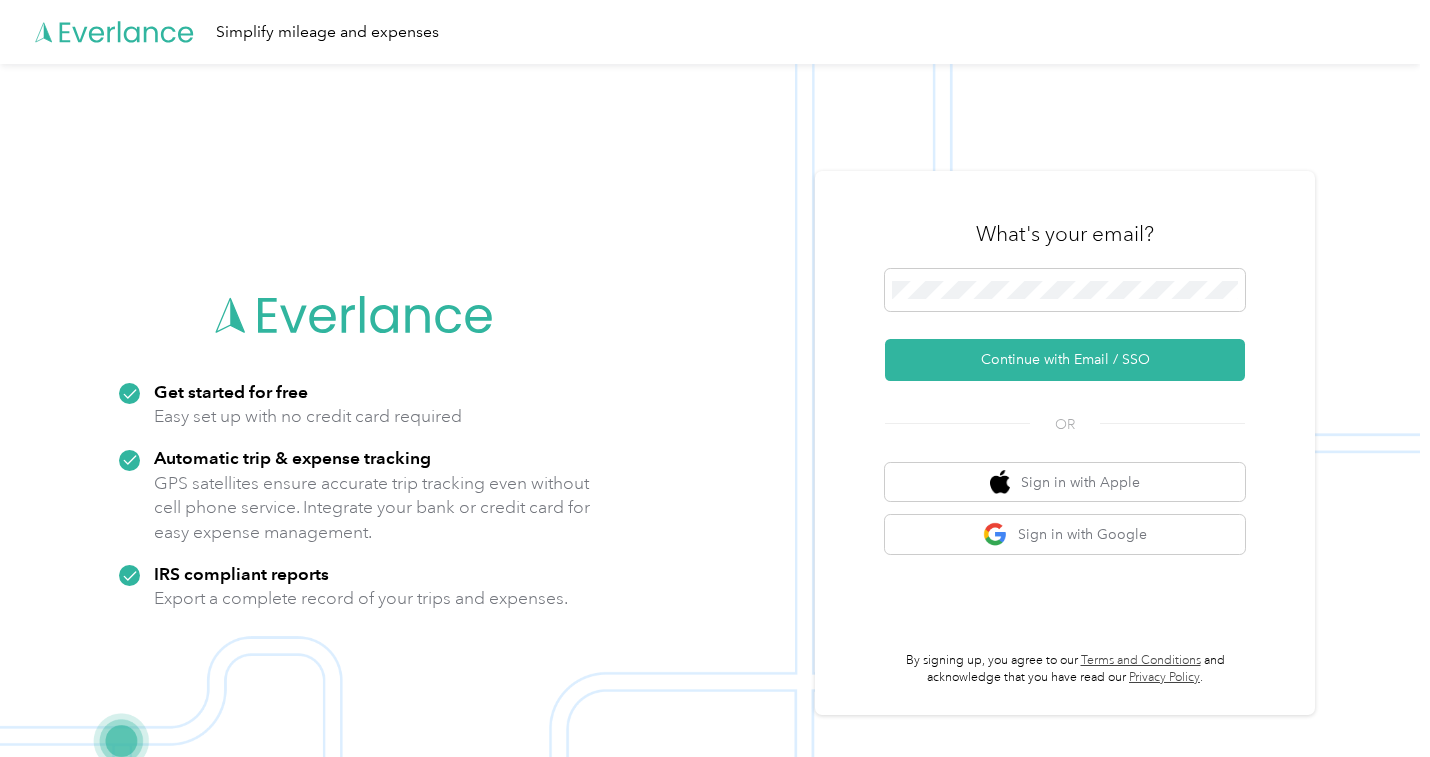 click on "Continue with Email / SSO" at bounding box center (1065, 360) 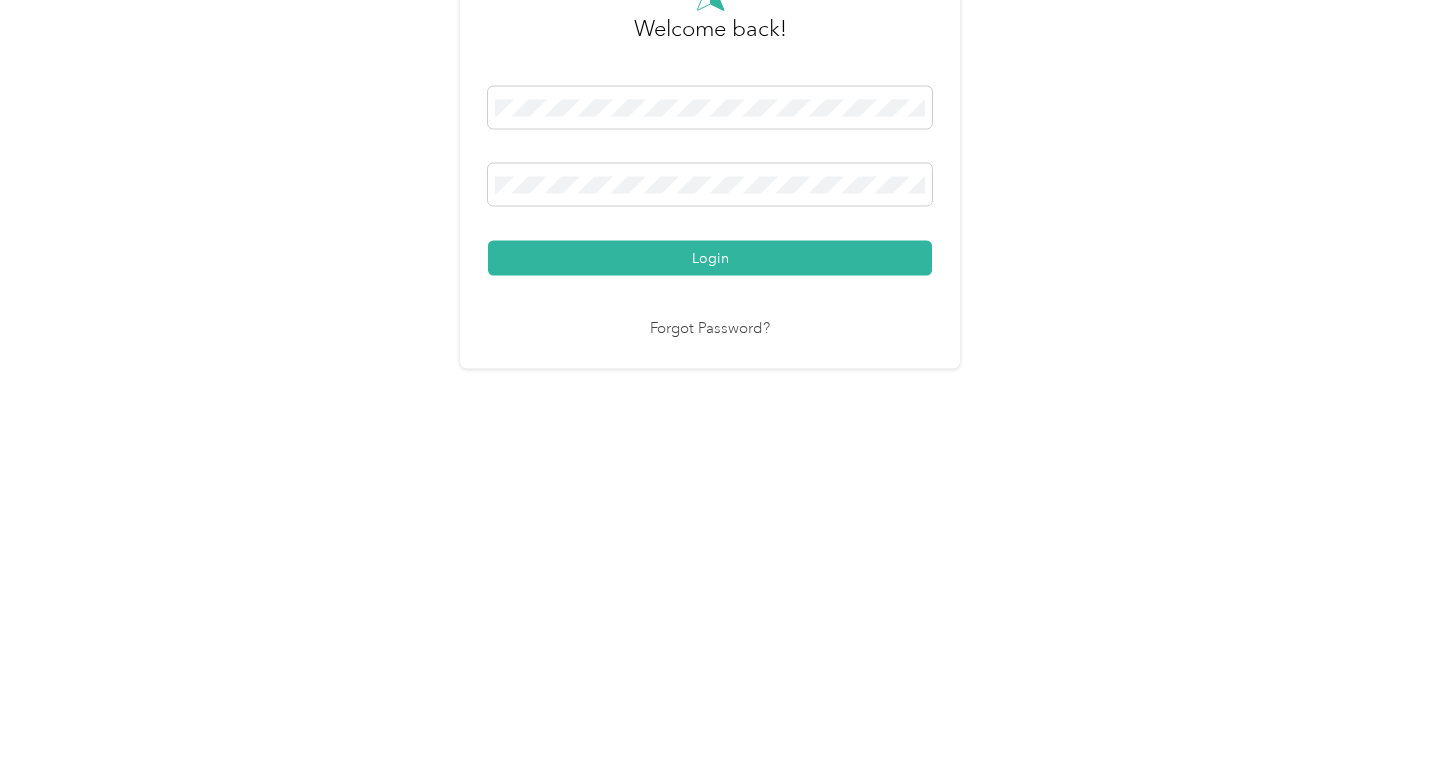 click on "Login" at bounding box center [710, 499] 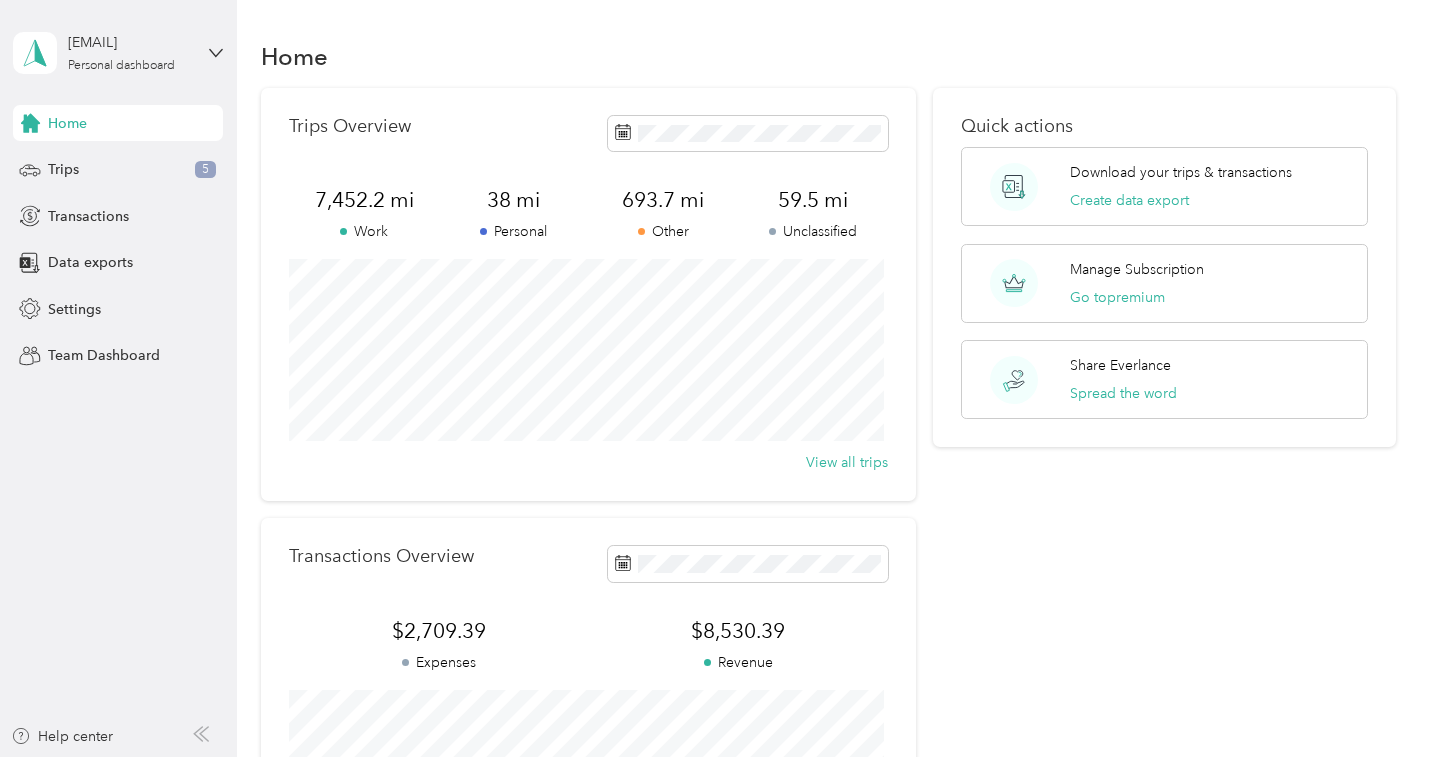 click on "Trips 5" at bounding box center [118, 170] 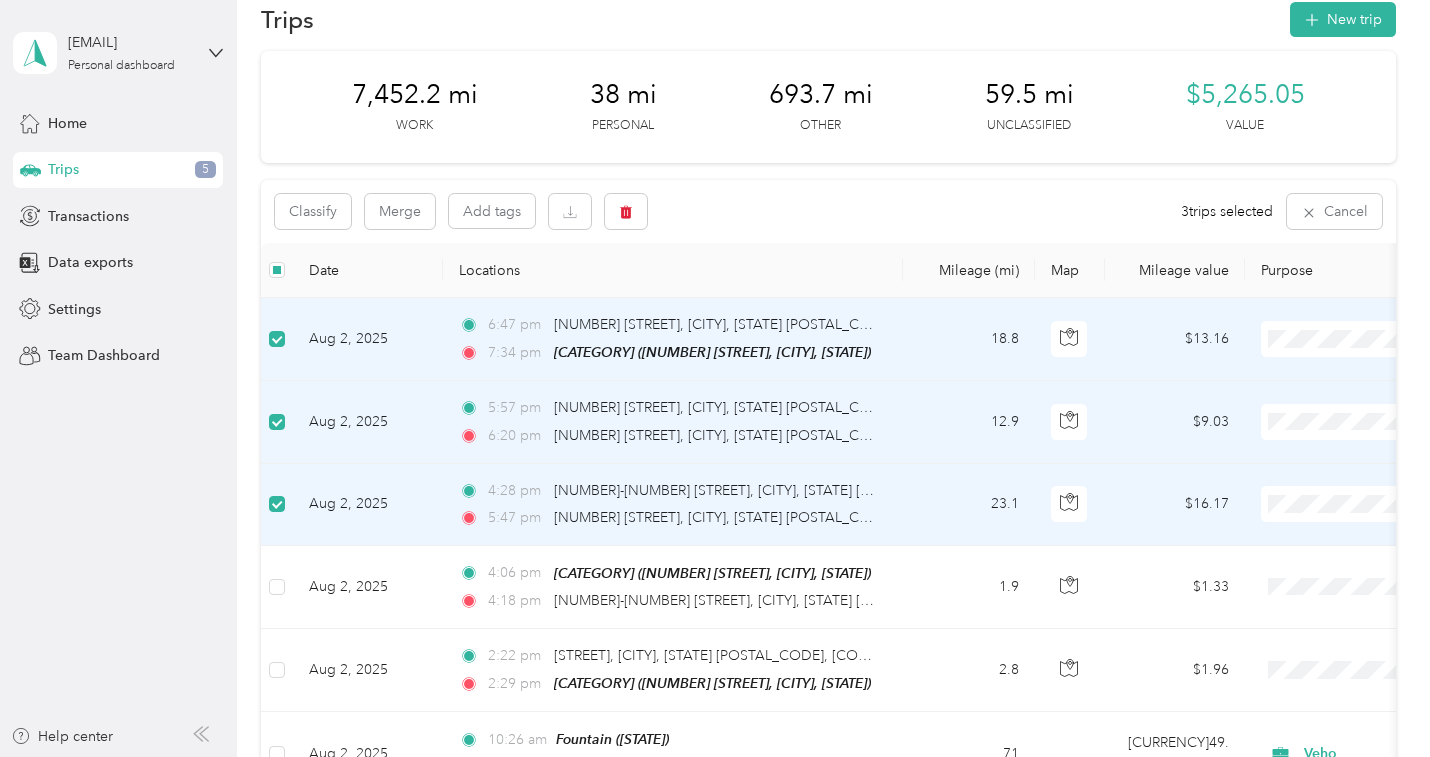 scroll, scrollTop: 0, scrollLeft: 0, axis: both 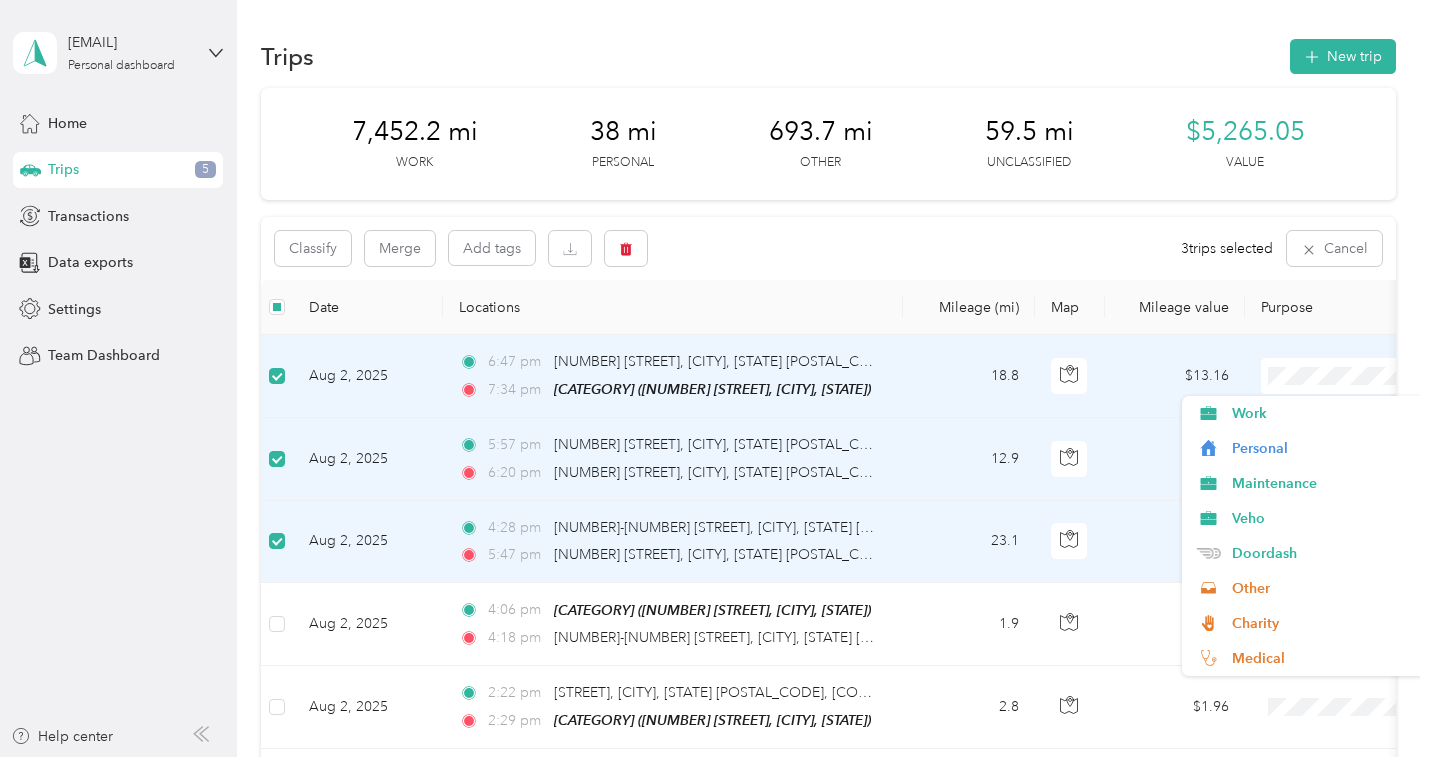 click on "Doordash" at bounding box center [1324, 553] 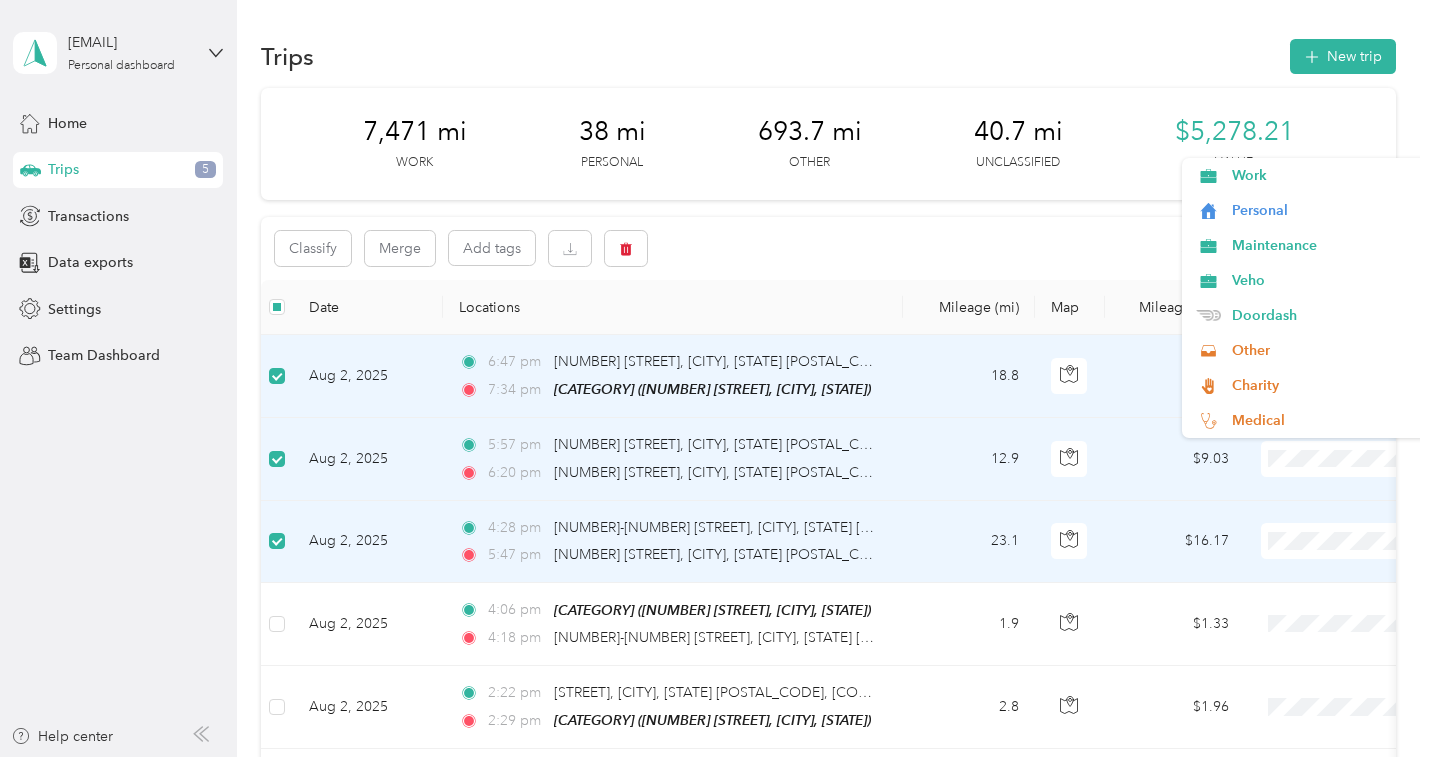 click on "Doordash" at bounding box center [1324, 315] 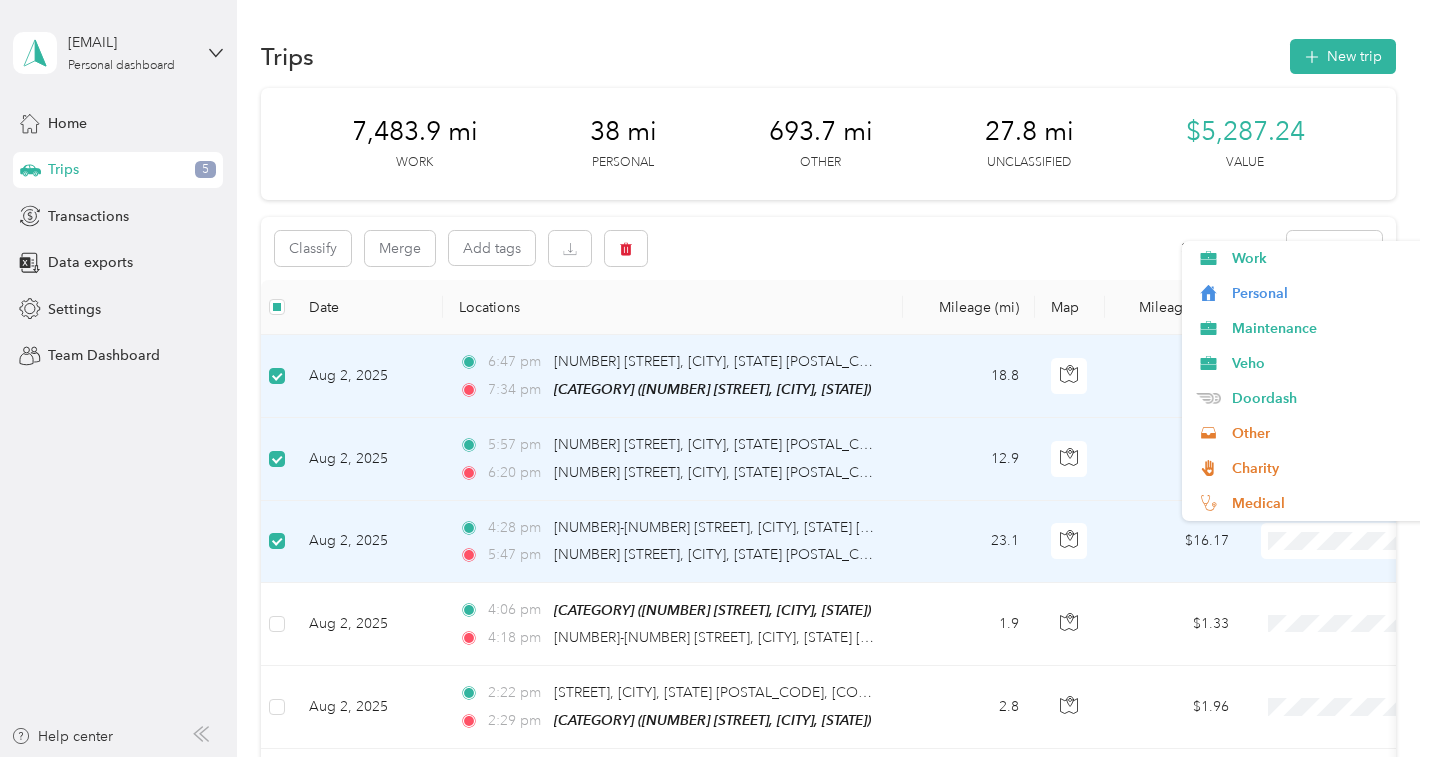 click on "Doordash" at bounding box center [1324, 398] 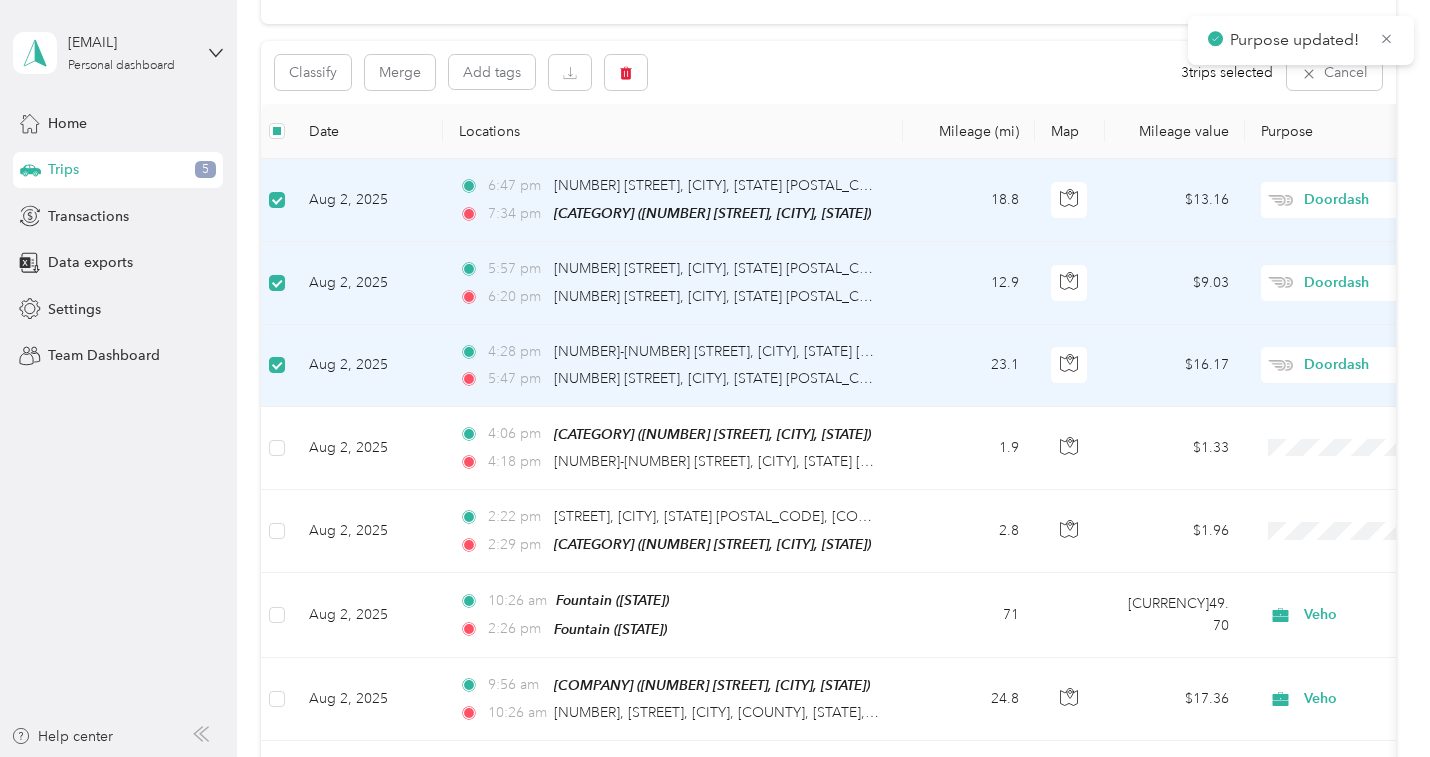 scroll, scrollTop: 176, scrollLeft: 0, axis: vertical 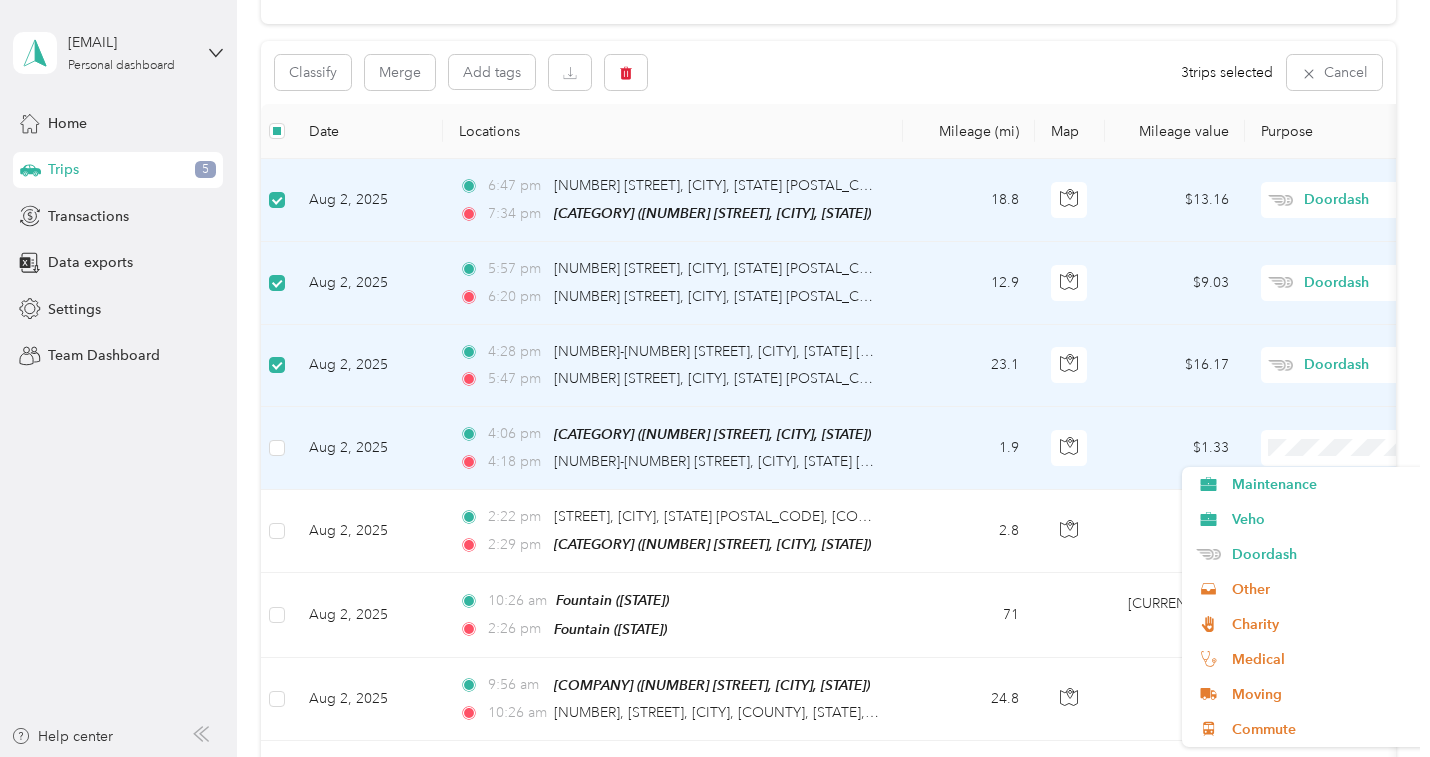 click on "Commute" at bounding box center [1324, 729] 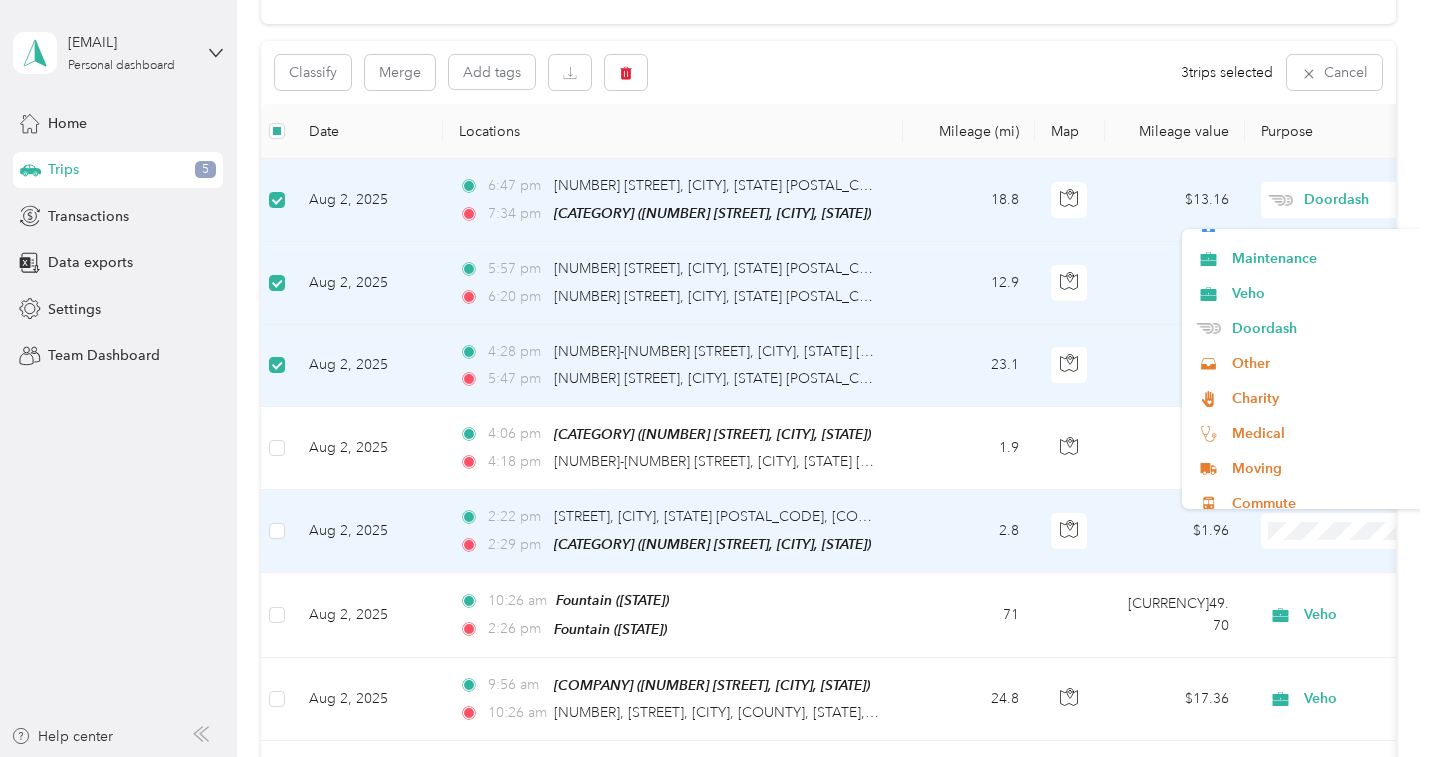 scroll, scrollTop: 70, scrollLeft: 0, axis: vertical 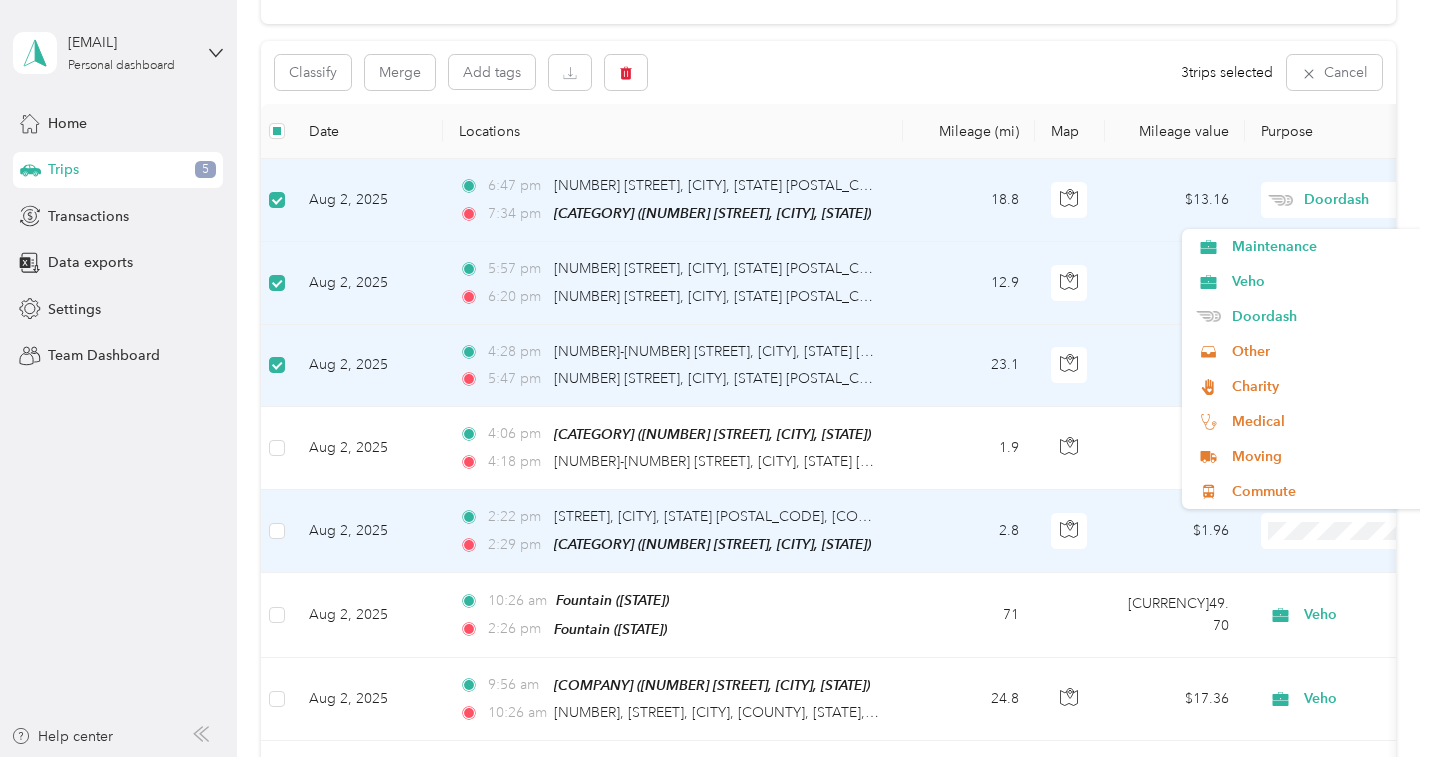 click on "Commute" at bounding box center [1306, 491] 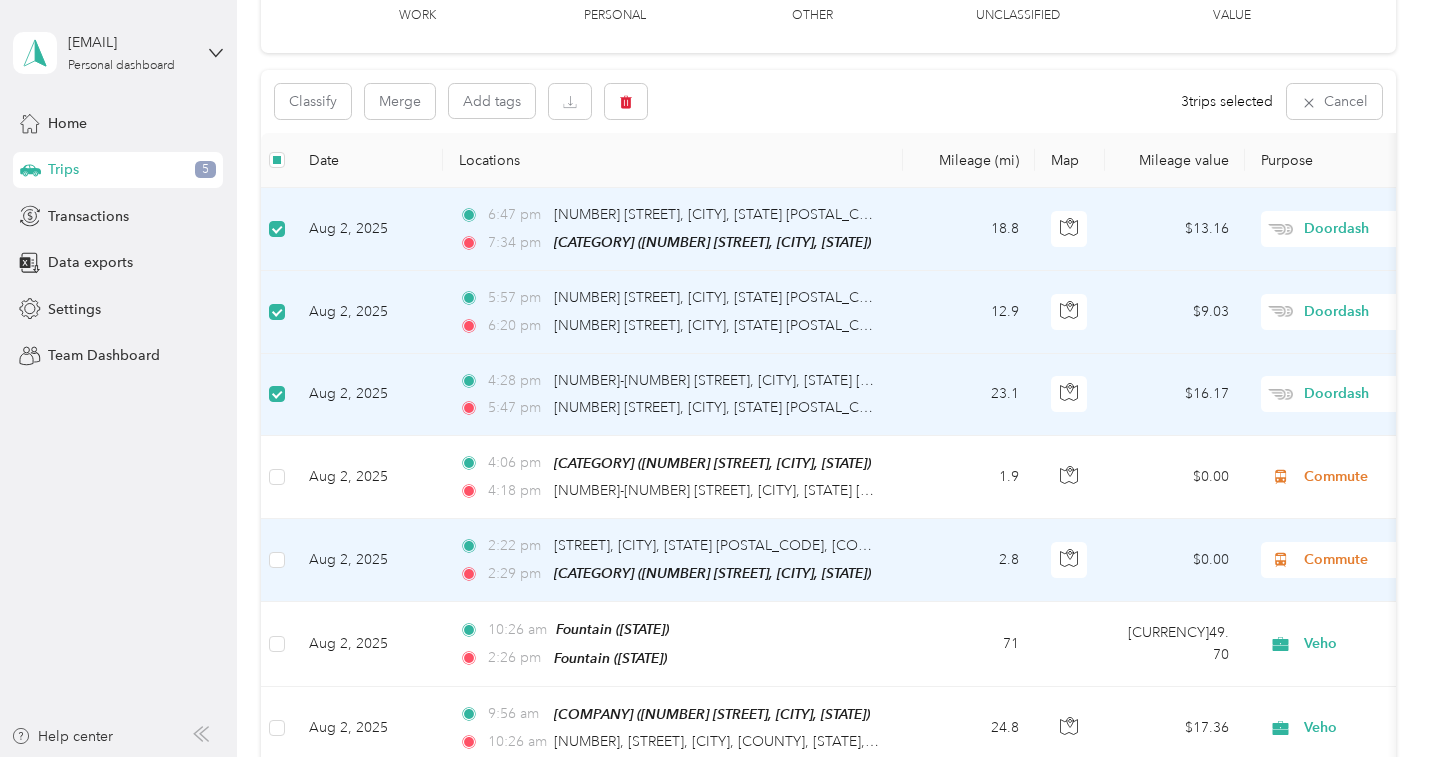 scroll, scrollTop: 140, scrollLeft: 0, axis: vertical 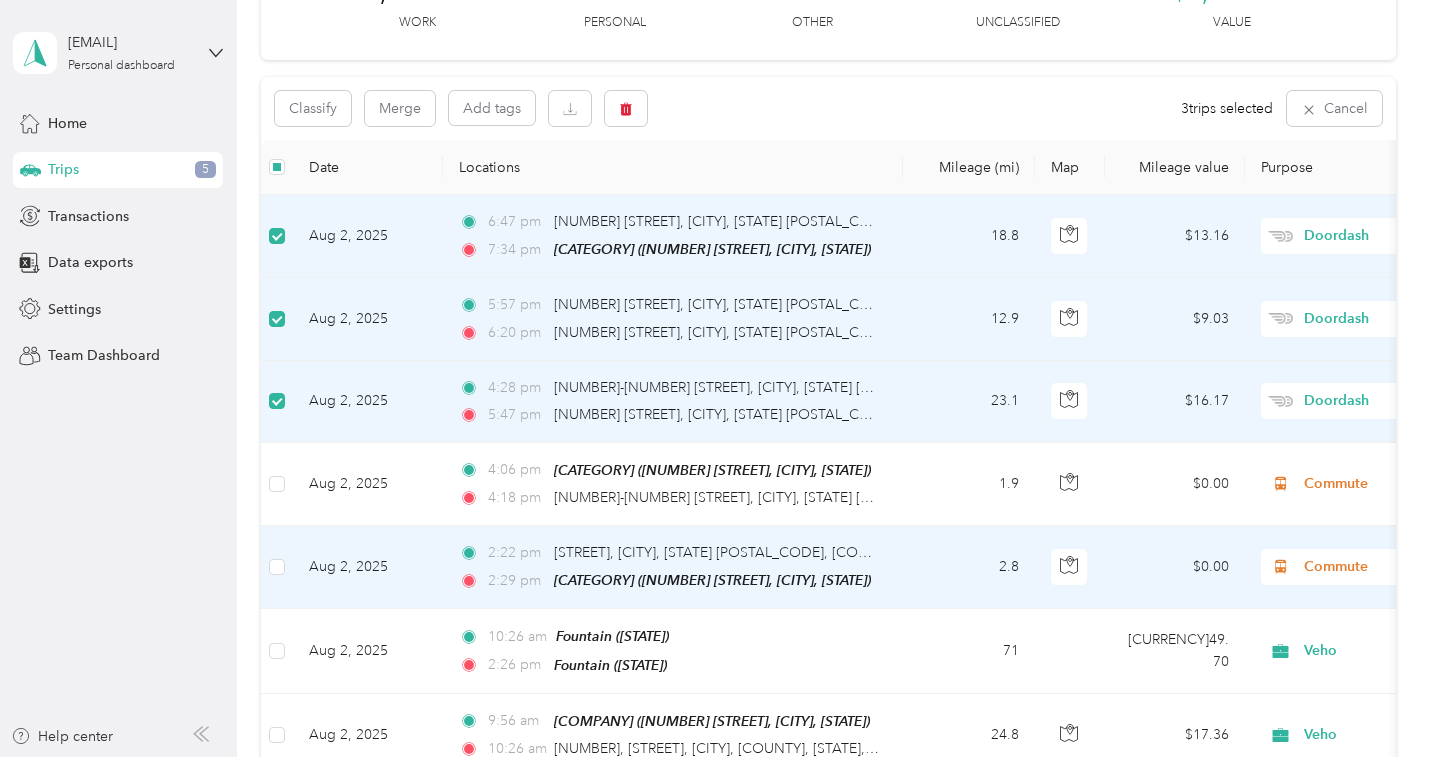 click on "Home" at bounding box center (118, 123) 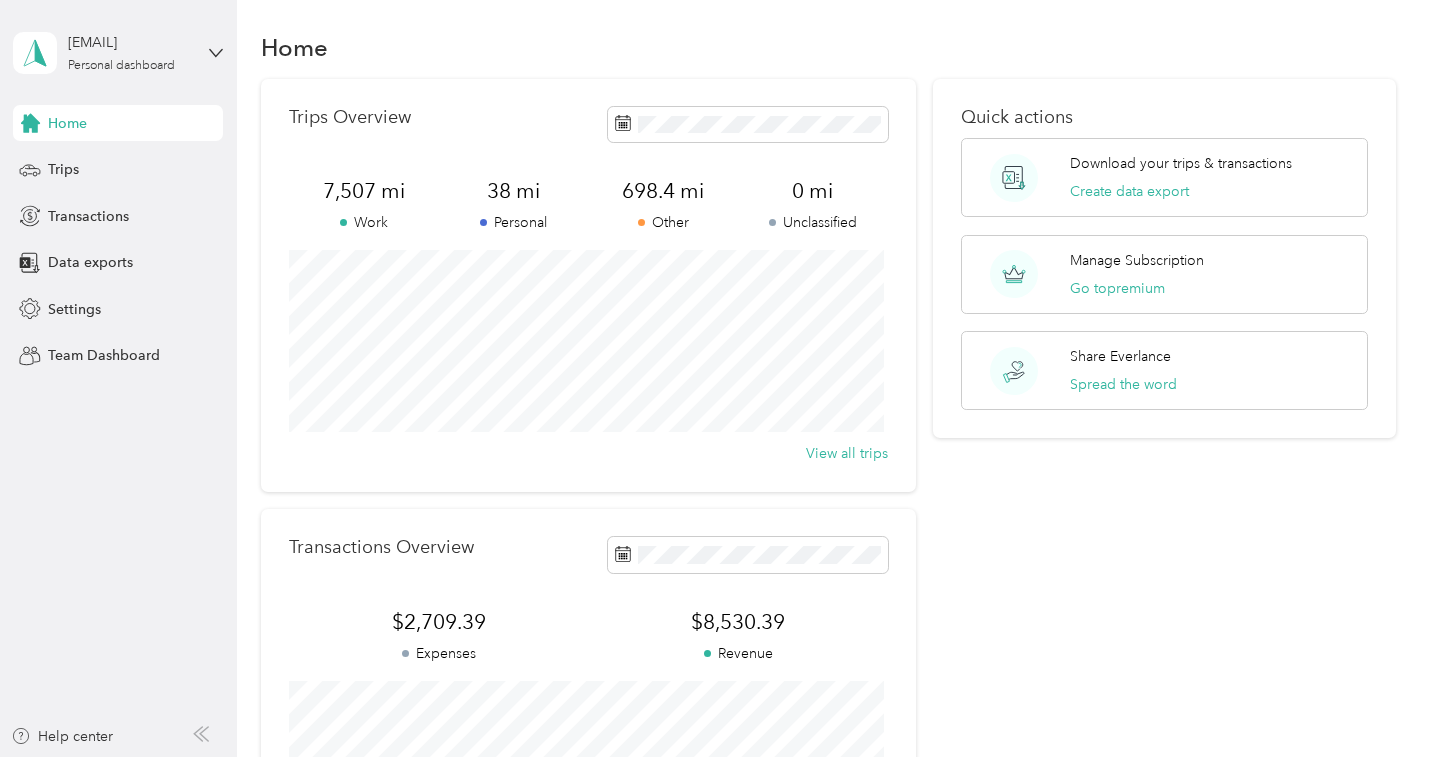 scroll, scrollTop: 0, scrollLeft: 0, axis: both 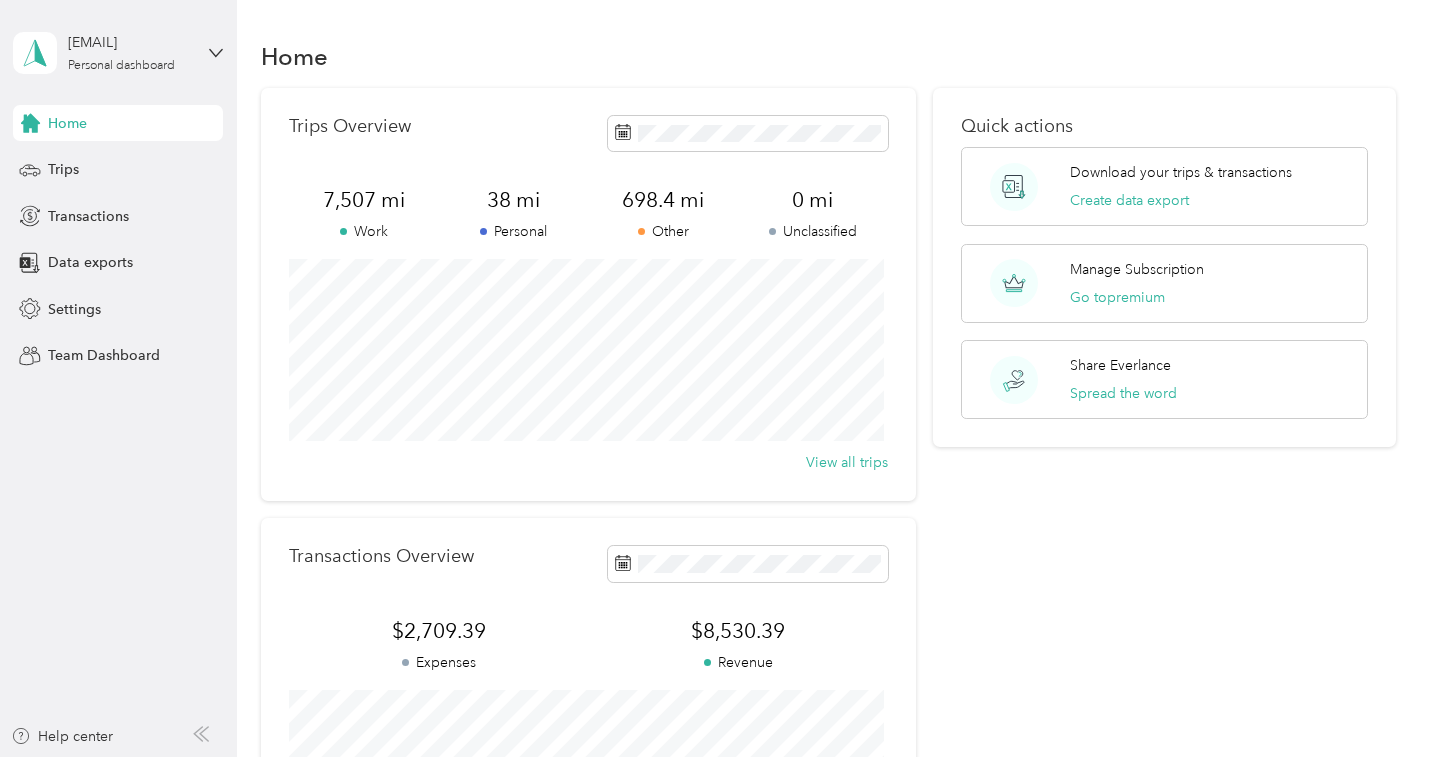 click on "Manage Subscription" at bounding box center (1137, 269) 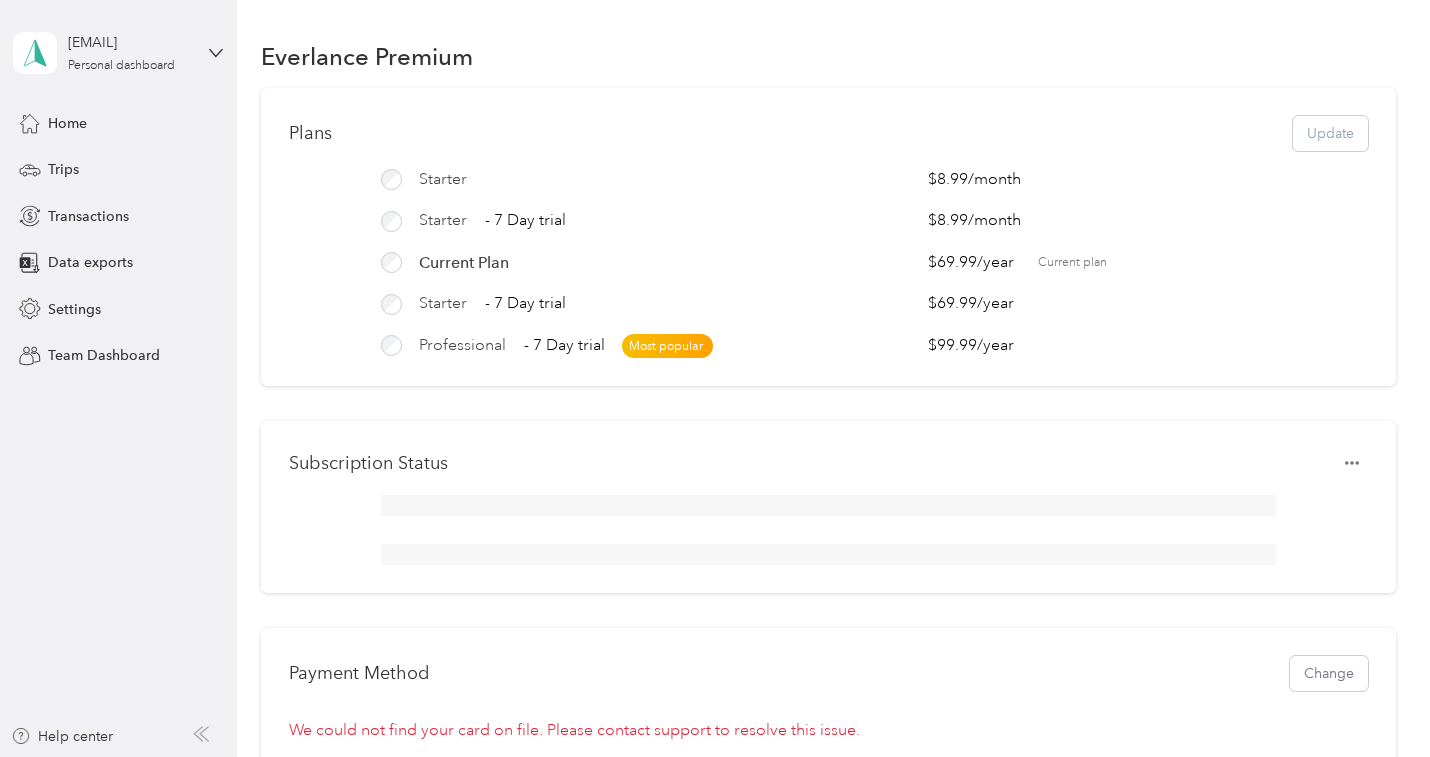 click on "Most popular" at bounding box center (667, 346) 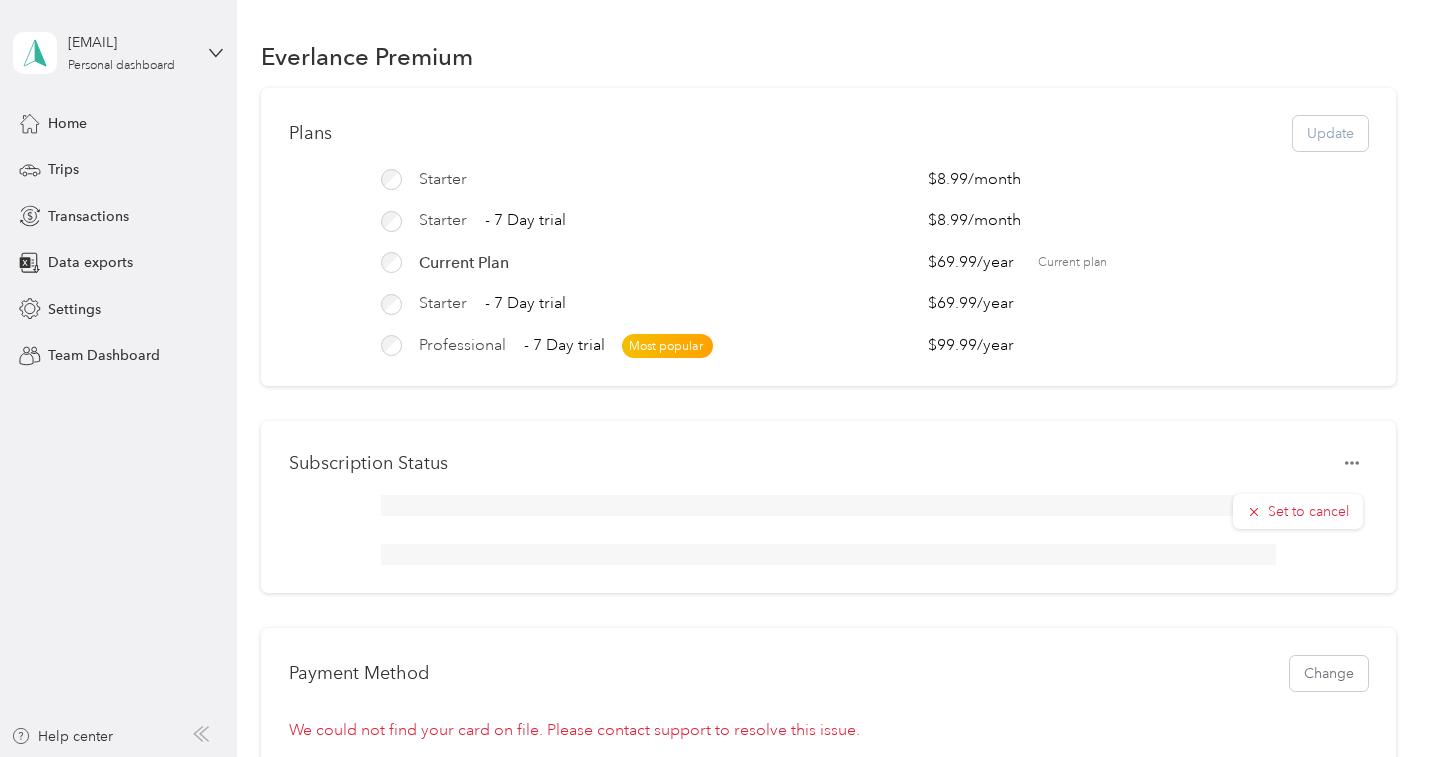 click on "Subscription Status" at bounding box center (828, 463) 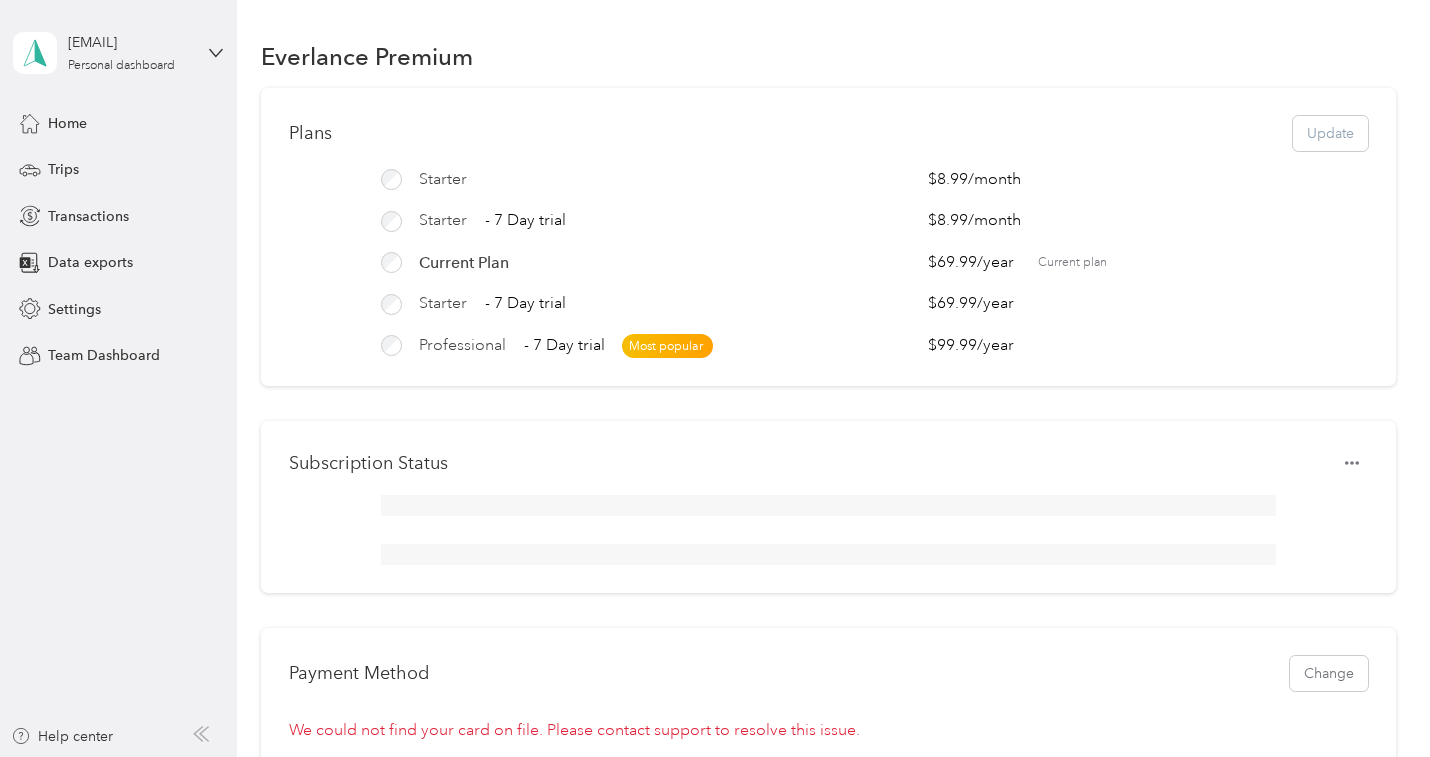 click on "Subscription Status" at bounding box center [368, 463] 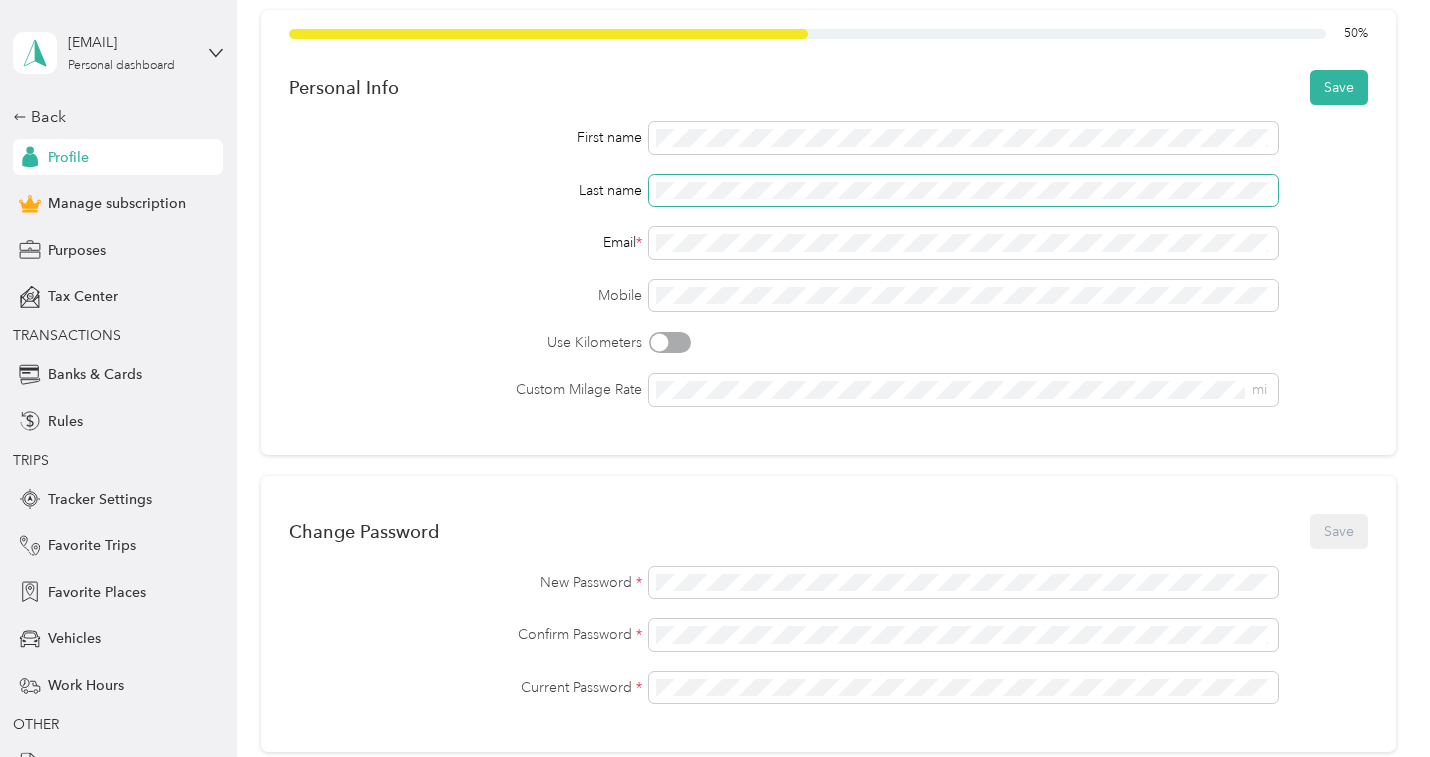 scroll, scrollTop: 116, scrollLeft: 0, axis: vertical 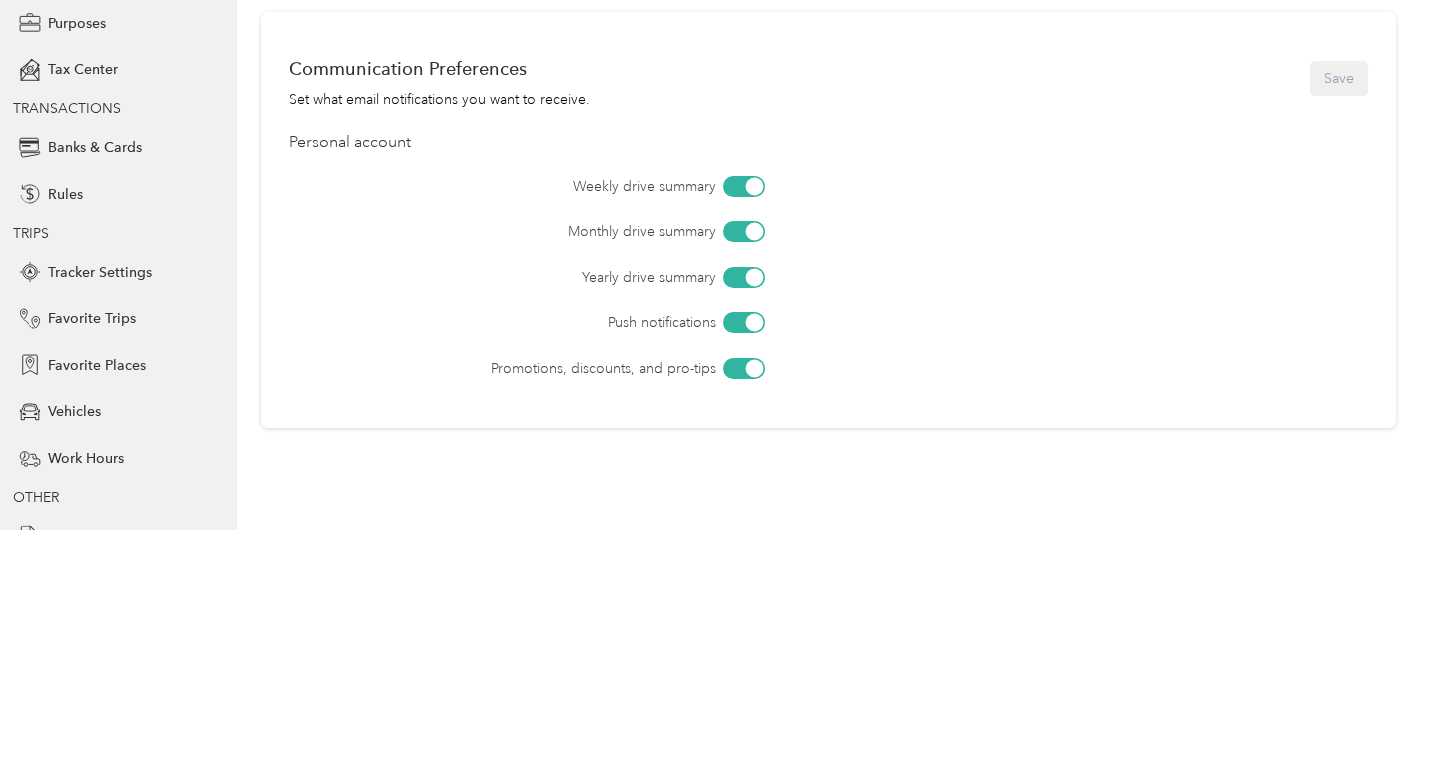click on "Communication Preferences Set what email notifications you want to receive. Save" at bounding box center (828, 305) 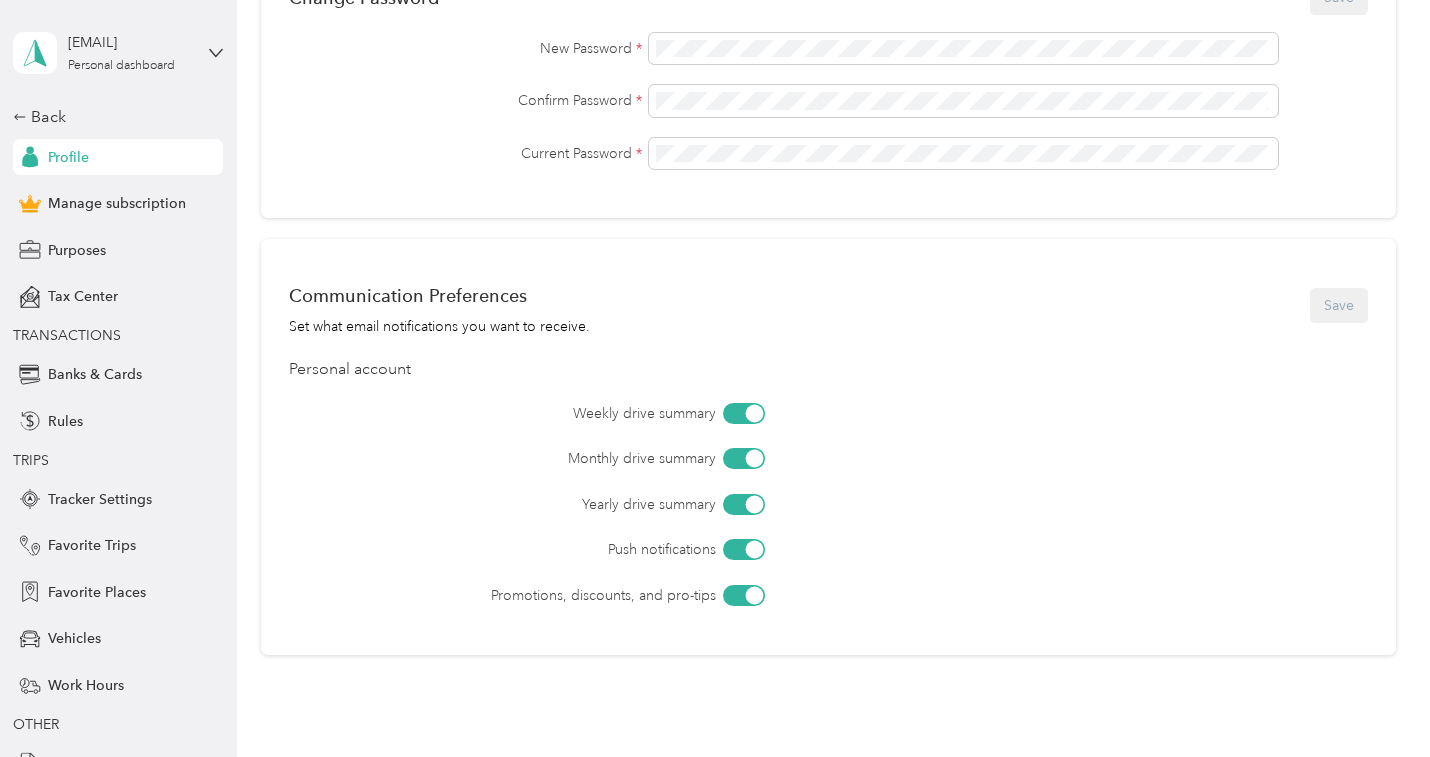 click on "Communication Preferences Set what email notifications you want to receive. Save" at bounding box center [828, 305] 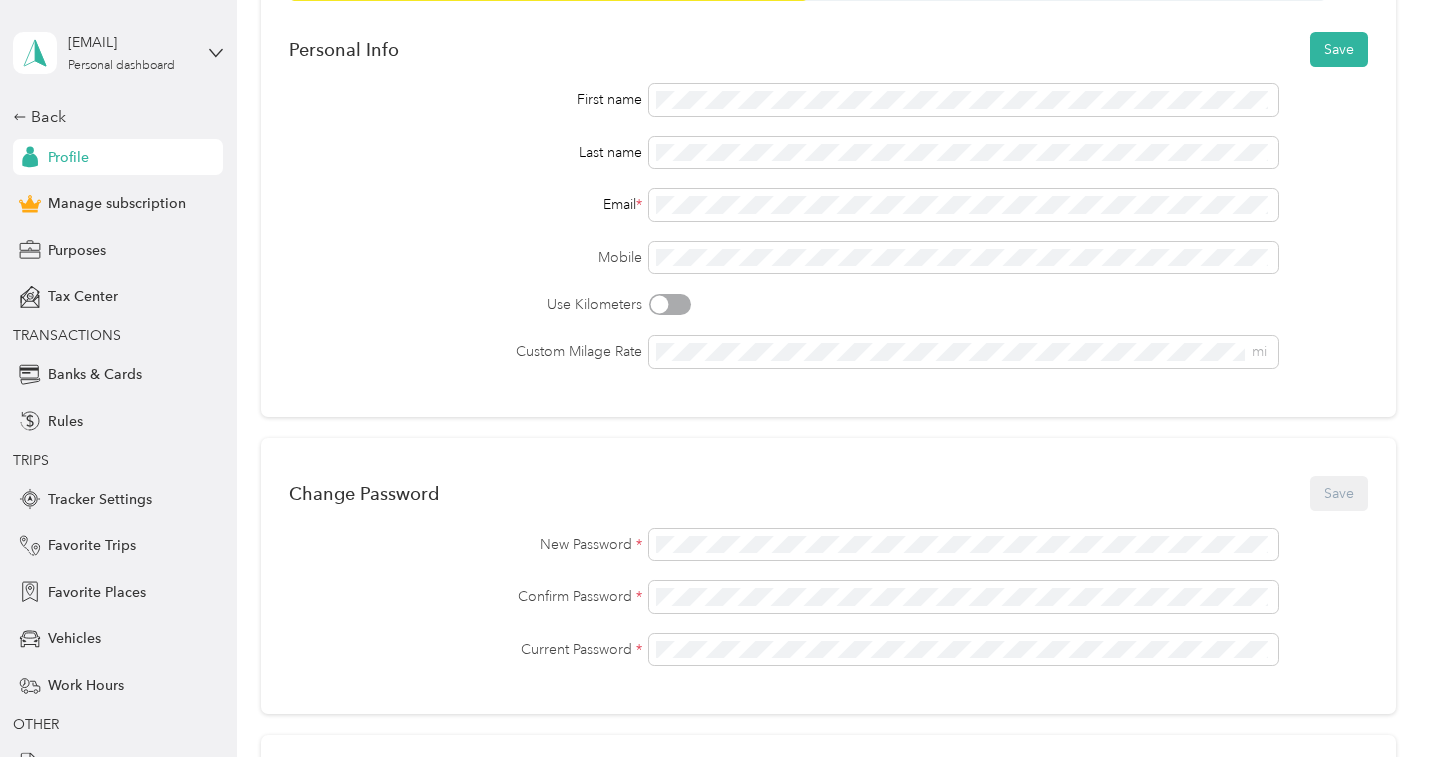 scroll, scrollTop: 123, scrollLeft: 0, axis: vertical 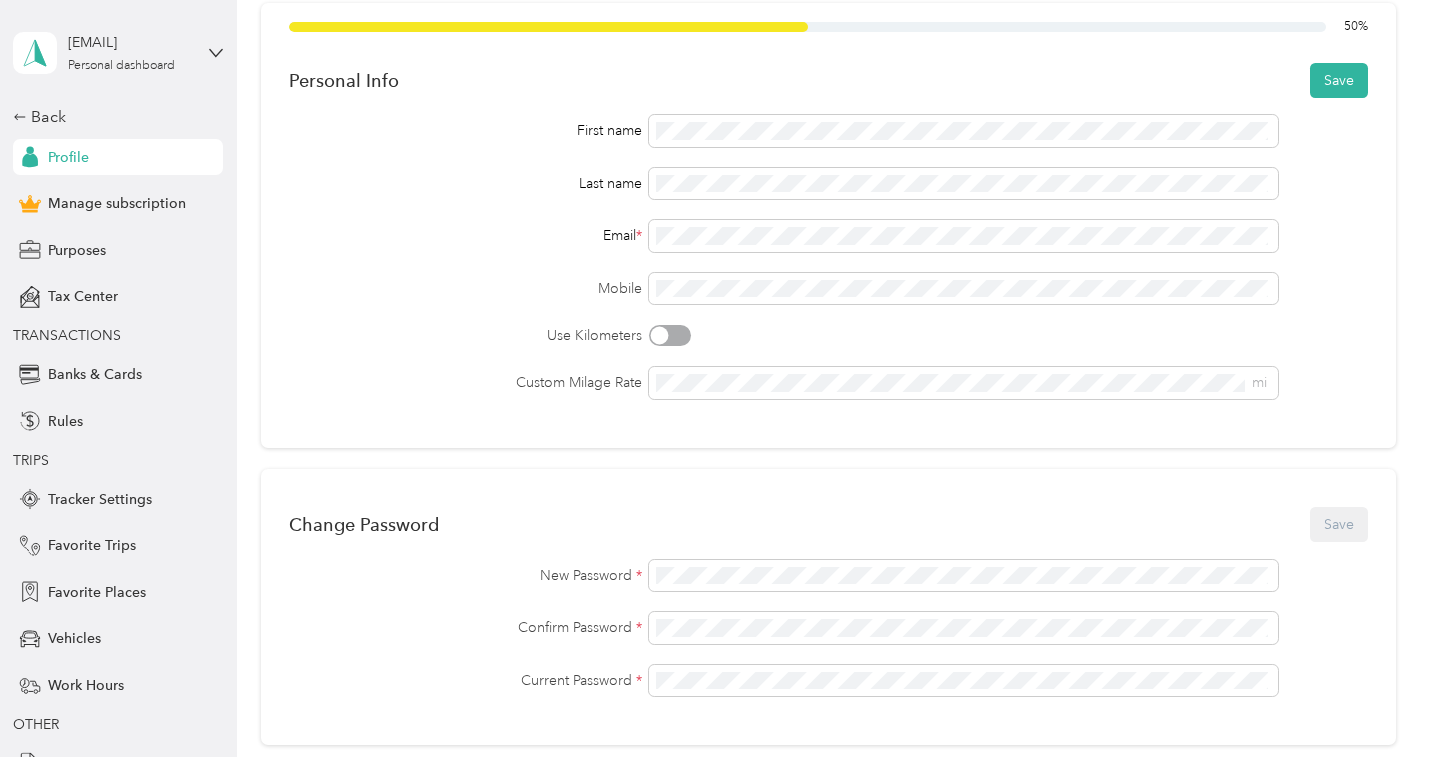 click on "Save" at bounding box center [1339, 80] 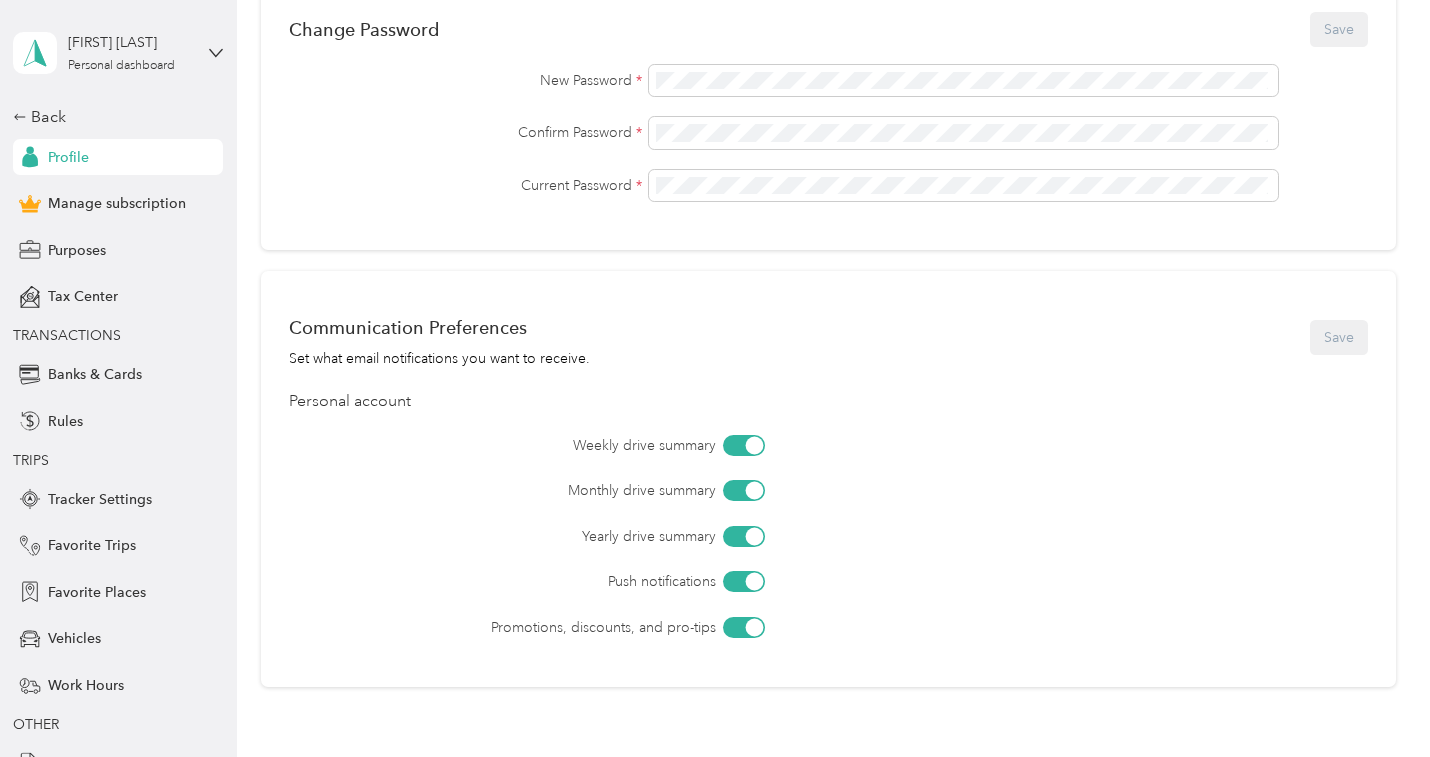 scroll, scrollTop: 619, scrollLeft: 0, axis: vertical 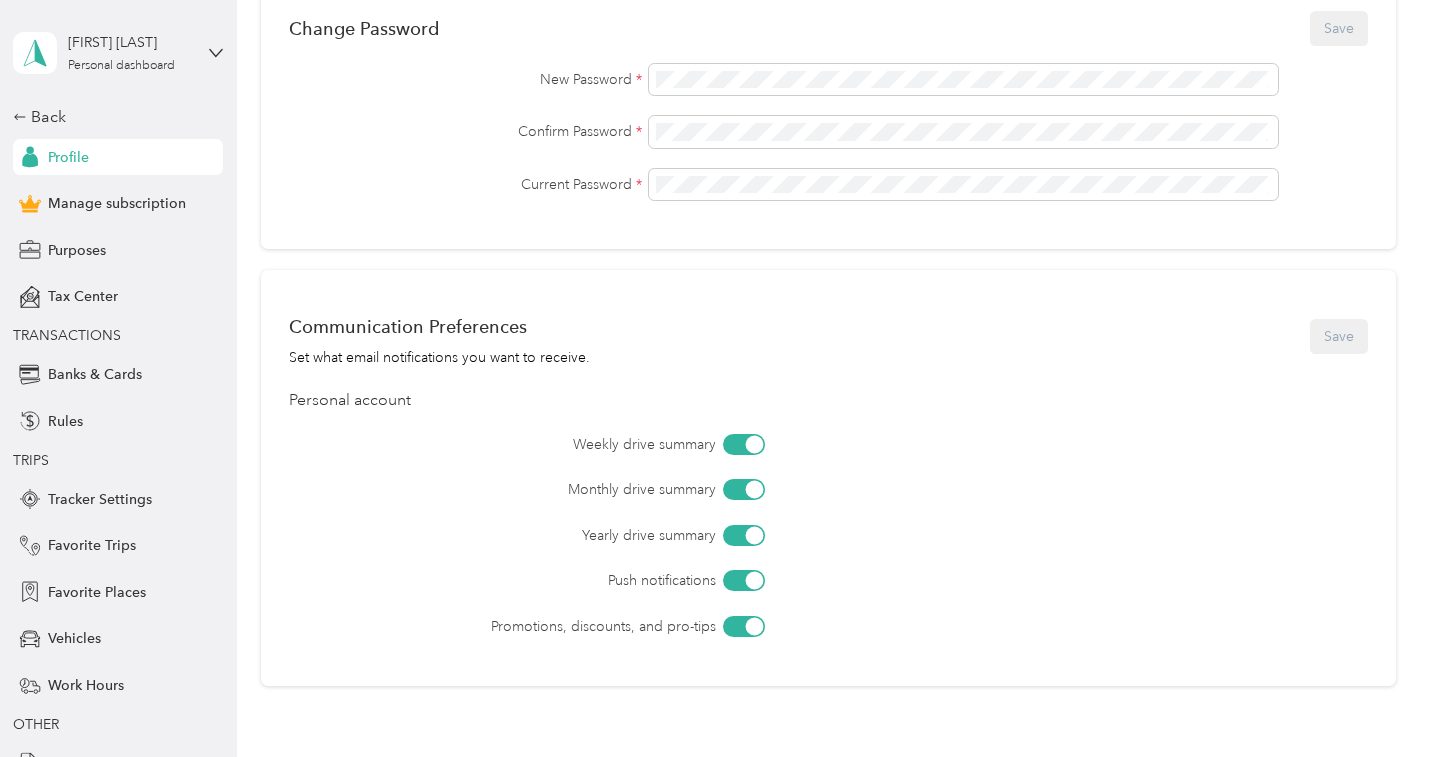 click on "Manage subscription" at bounding box center (118, 204) 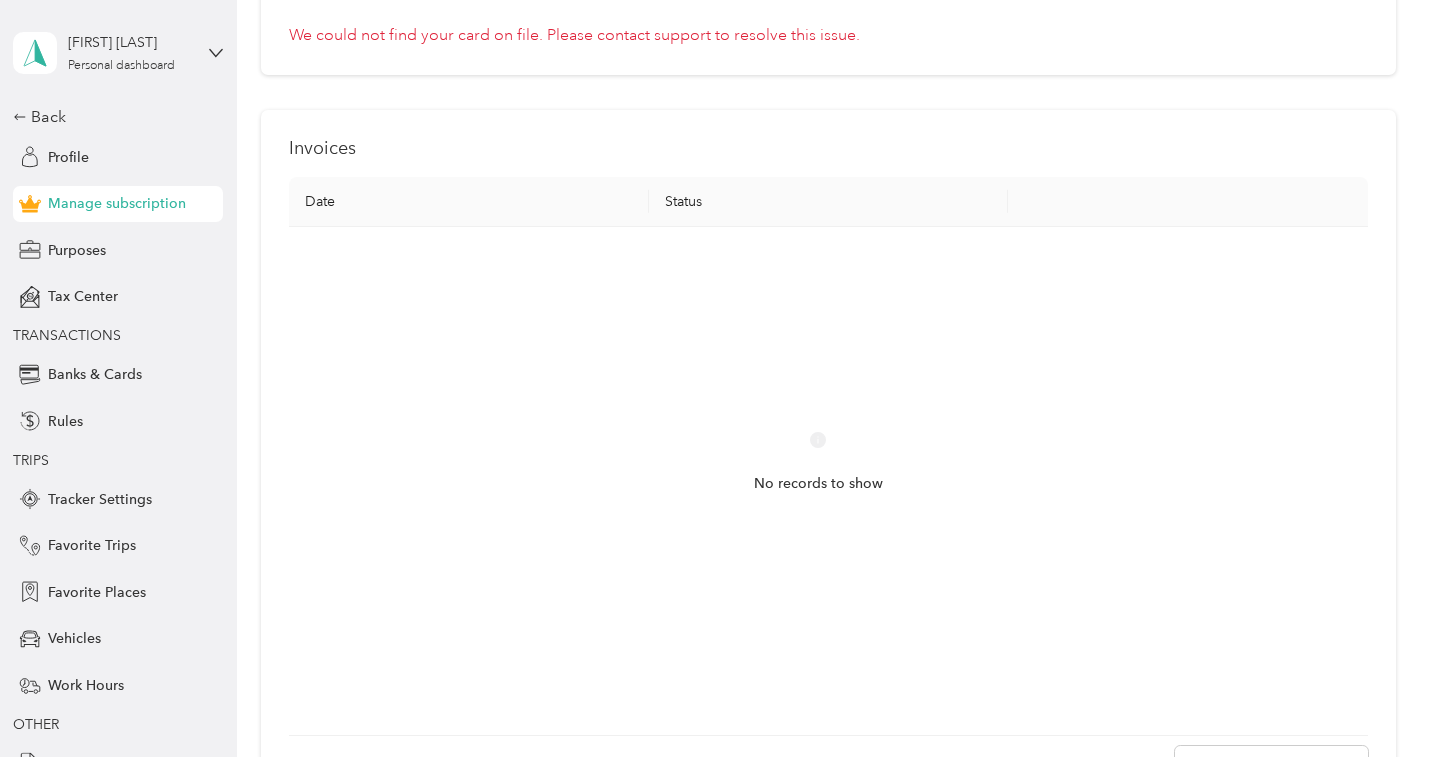 scroll, scrollTop: 619, scrollLeft: 0, axis: vertical 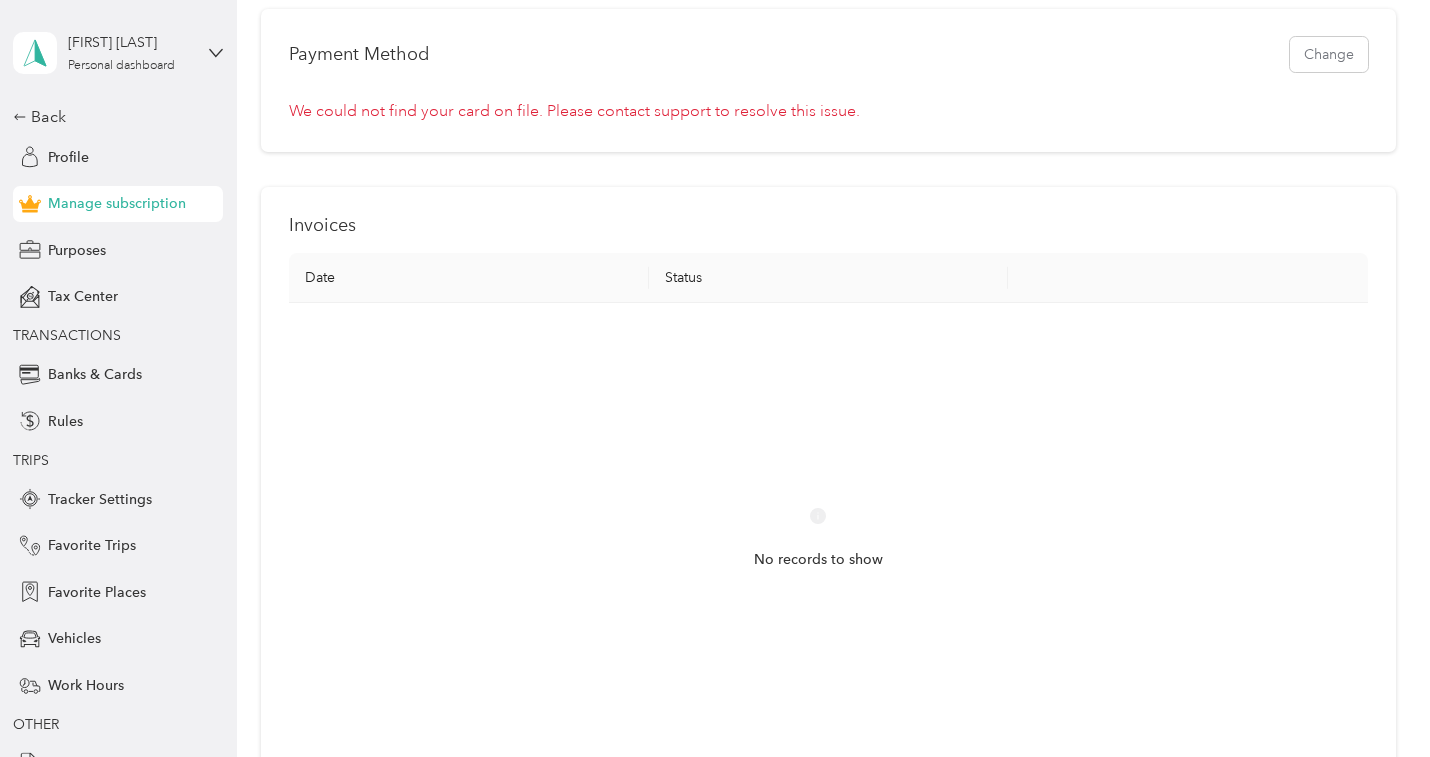 click on "Invoices Date Status       No records to show No more invoices to load" at bounding box center (828, 536) 